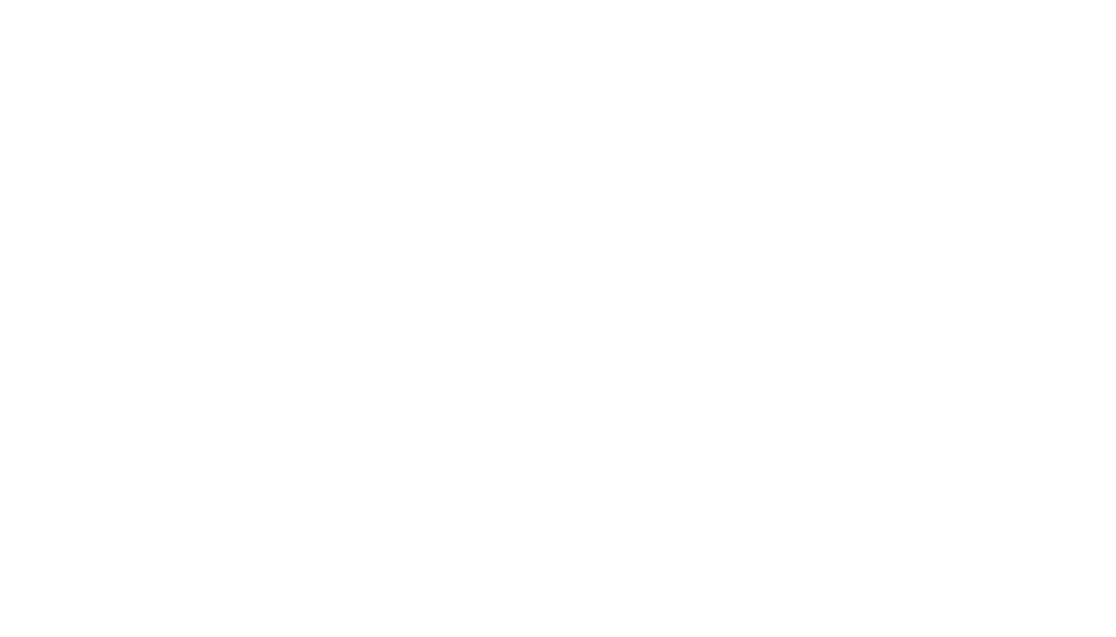 scroll, scrollTop: 0, scrollLeft: 0, axis: both 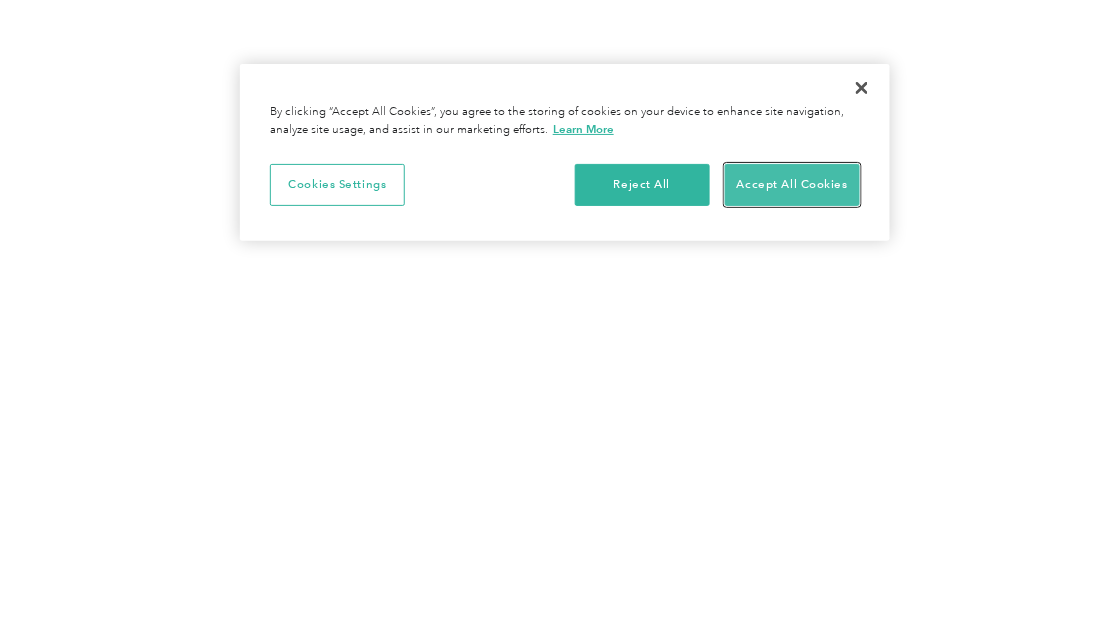 click on "Accept All Cookies" at bounding box center [792, 185] 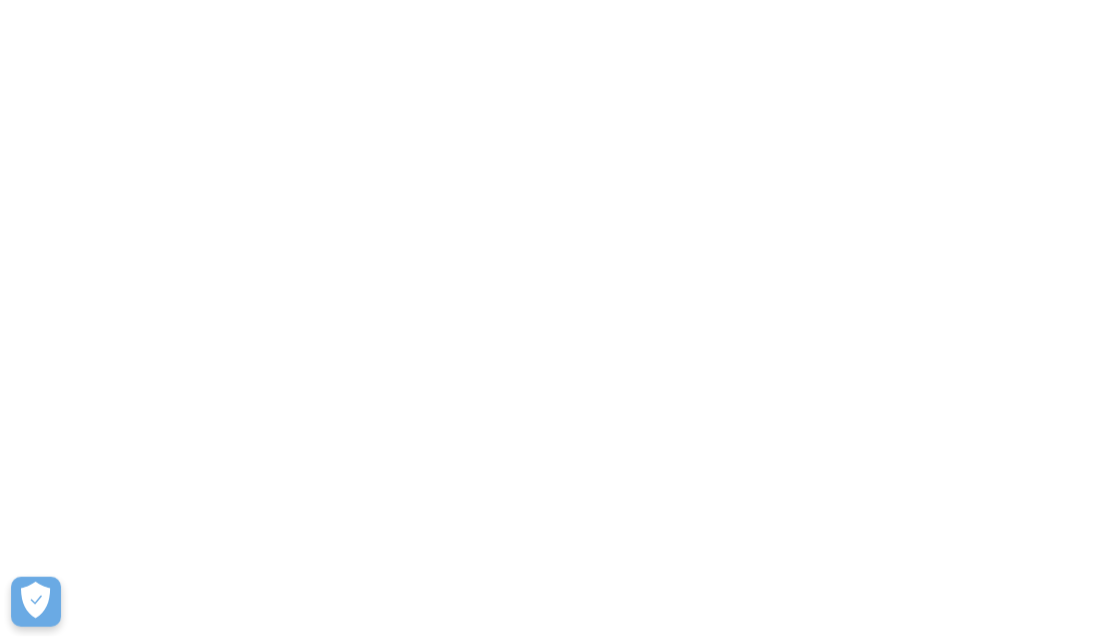 click on "Automate Your Mileage Log Track your miles automatically, log expenses easily, and keep more of what you make, all in one app Download now Get started for free" at bounding box center (558, 428) 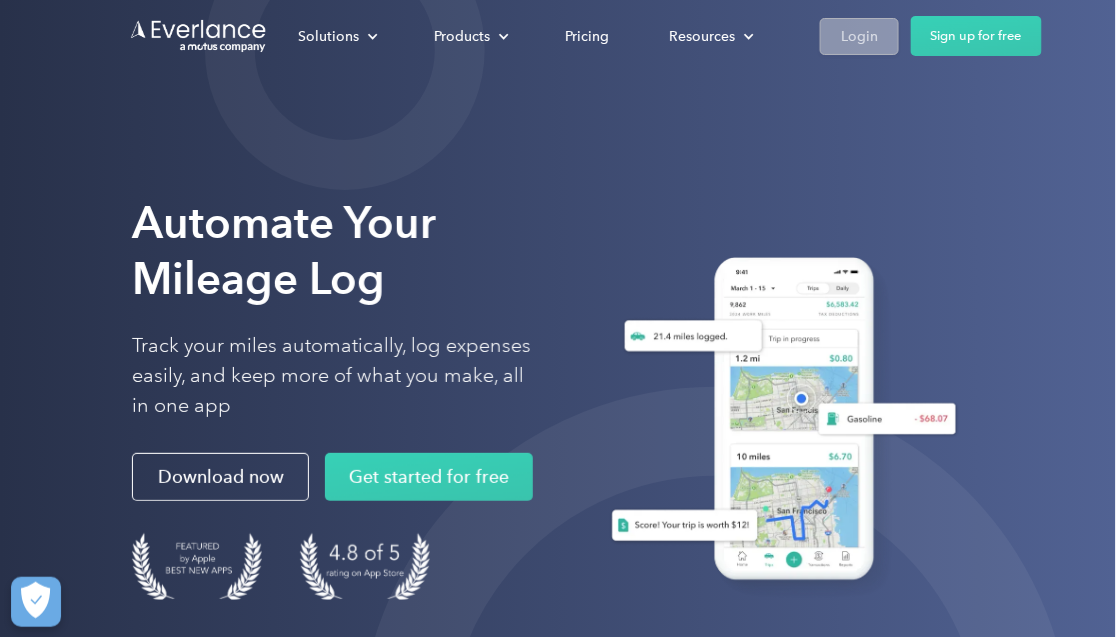 click on "Login" at bounding box center (859, 36) 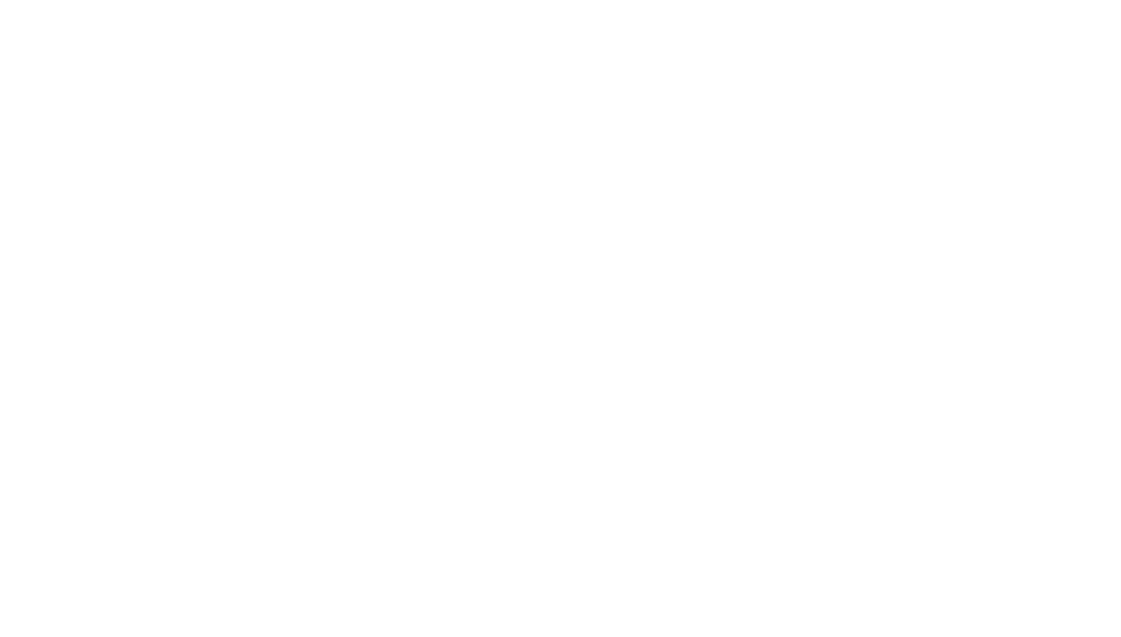 scroll, scrollTop: 0, scrollLeft: 0, axis: both 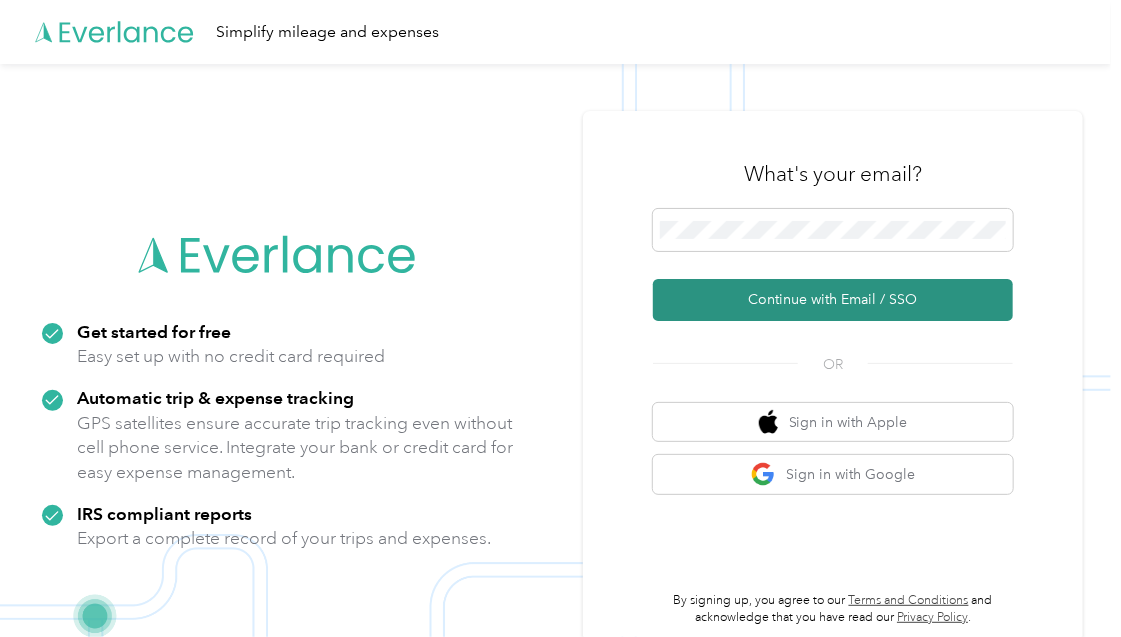 click on "Continue with Email / SSO" at bounding box center (833, 300) 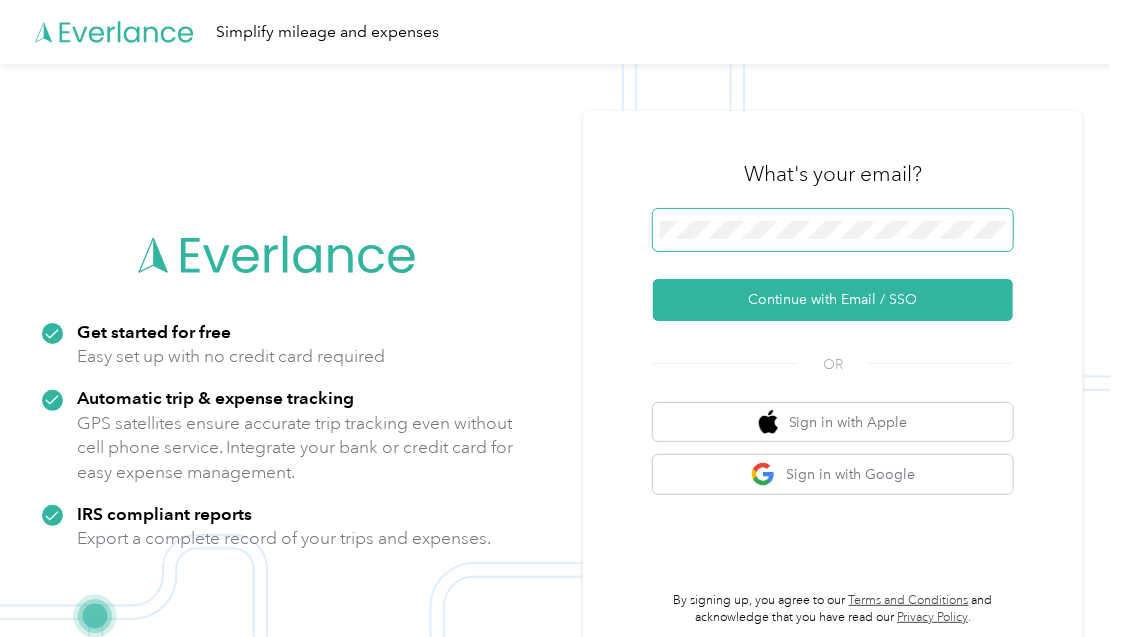click on "Continue with Email / SSO" at bounding box center [833, 300] 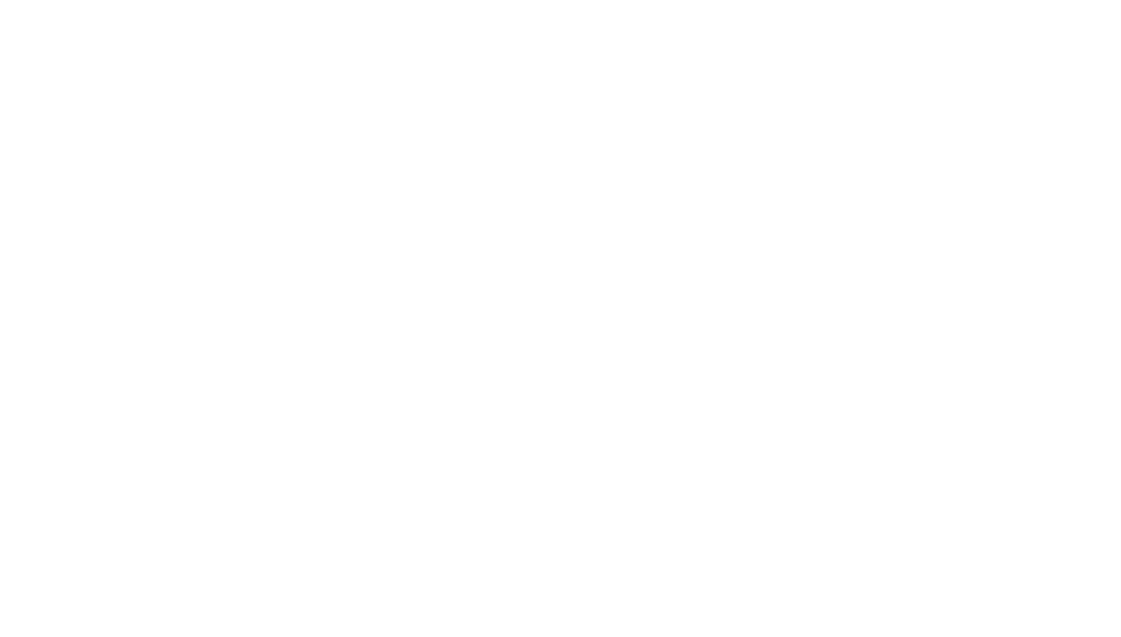 scroll, scrollTop: 0, scrollLeft: 0, axis: both 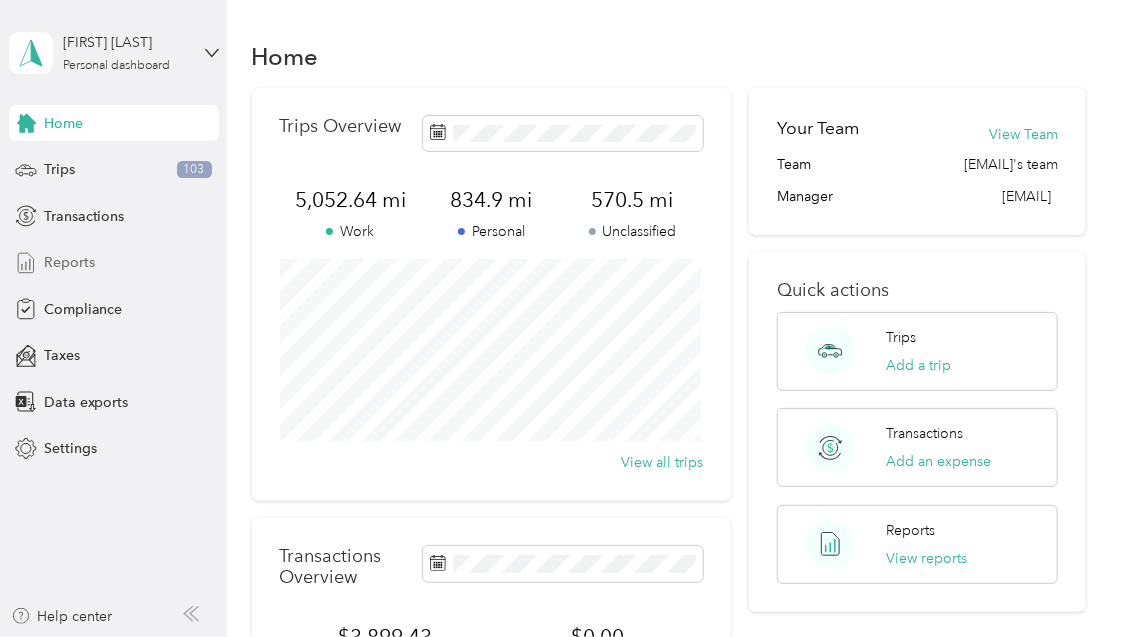 click on "Reports" at bounding box center (69, 262) 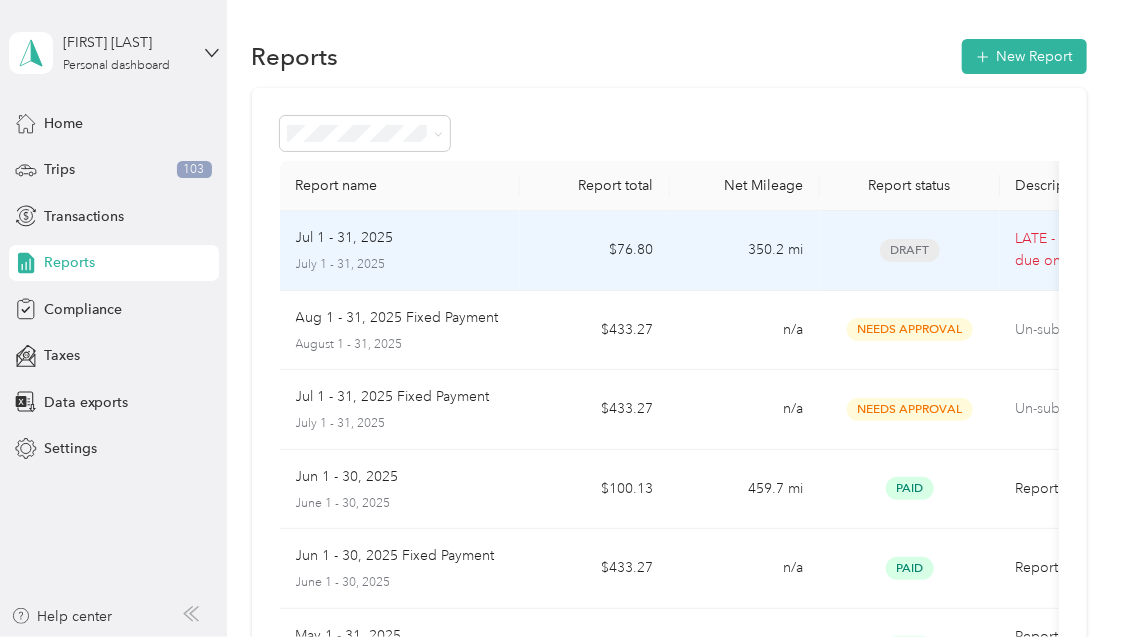 click on "Jul 1 - 31, 2025 July 1 - 31, 2025" at bounding box center [400, 251] 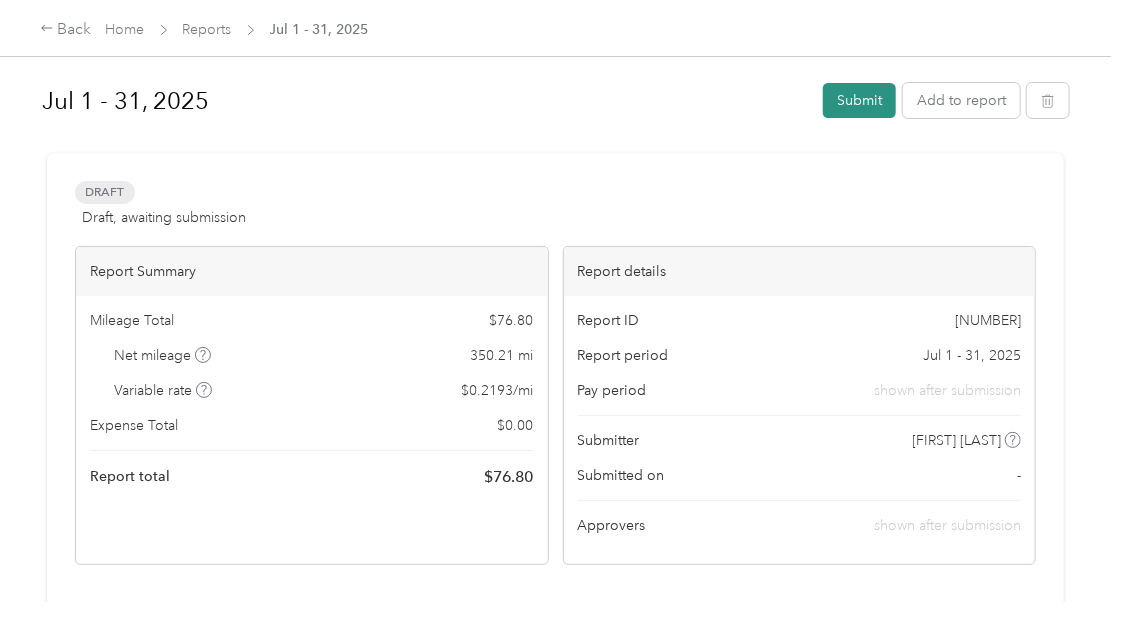 click on "Submit" at bounding box center (859, 100) 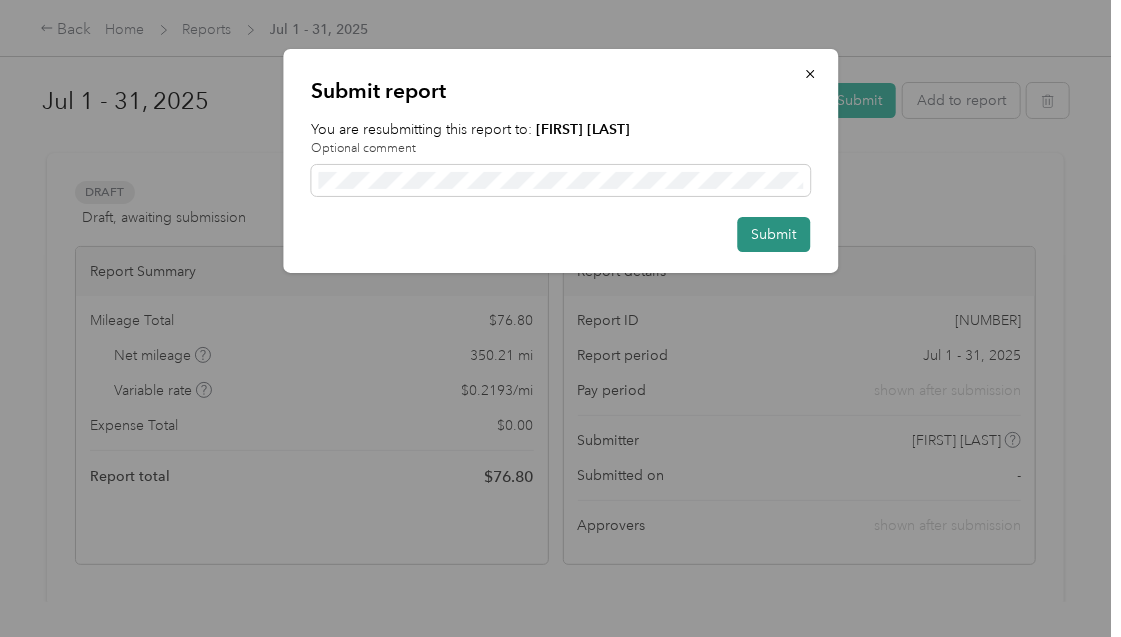 click on "Submit" at bounding box center (773, 234) 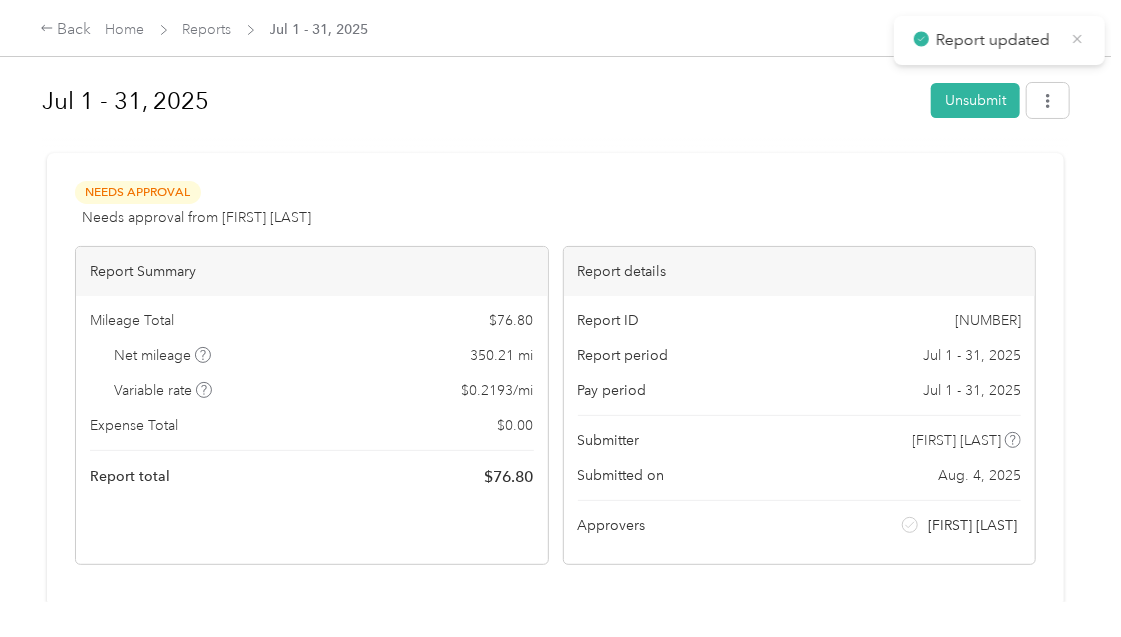 click 